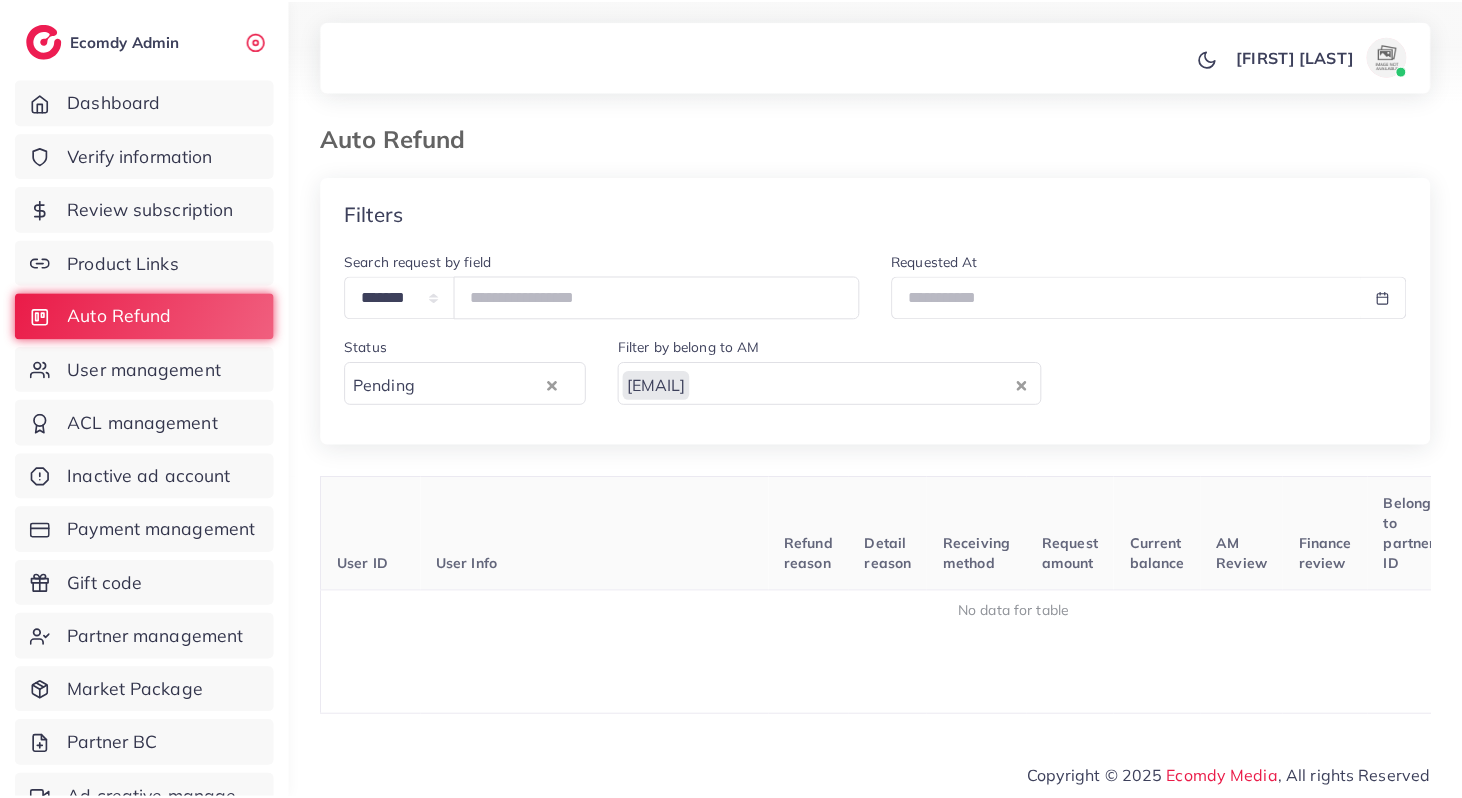 scroll, scrollTop: 0, scrollLeft: 0, axis: both 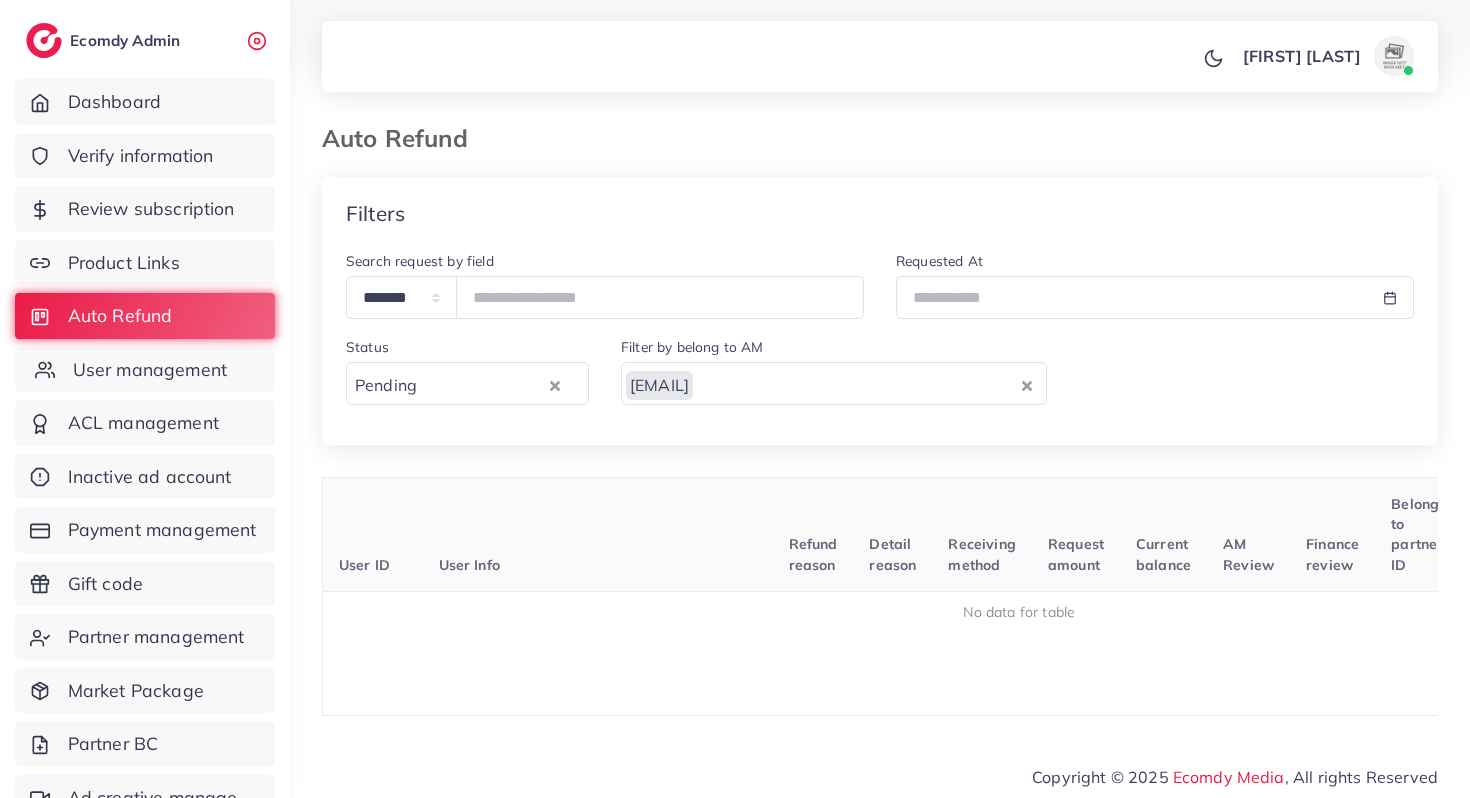 click on "User management" at bounding box center (150, 370) 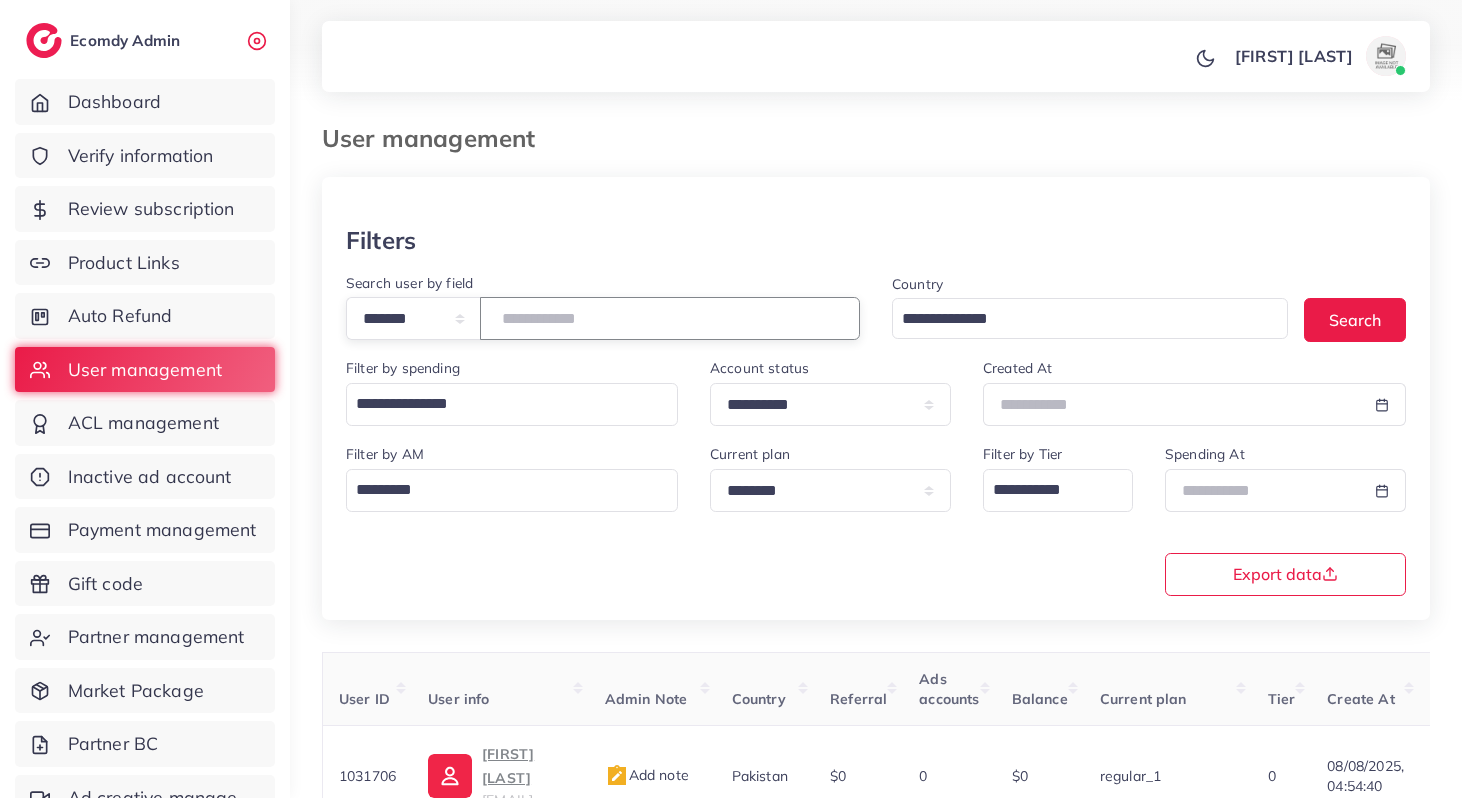 click at bounding box center [670, 318] 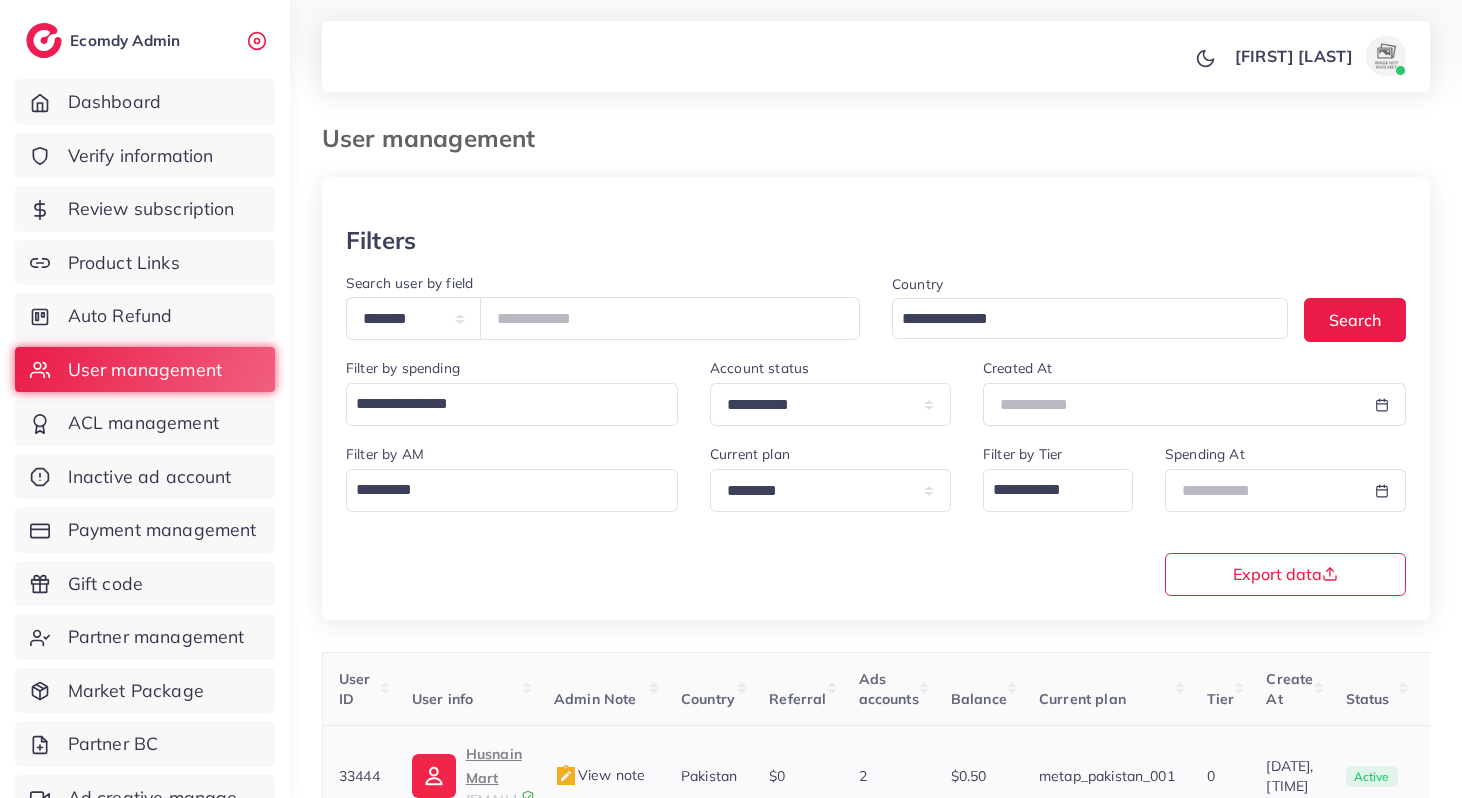 click on "Husnain Mart" at bounding box center [494, 766] 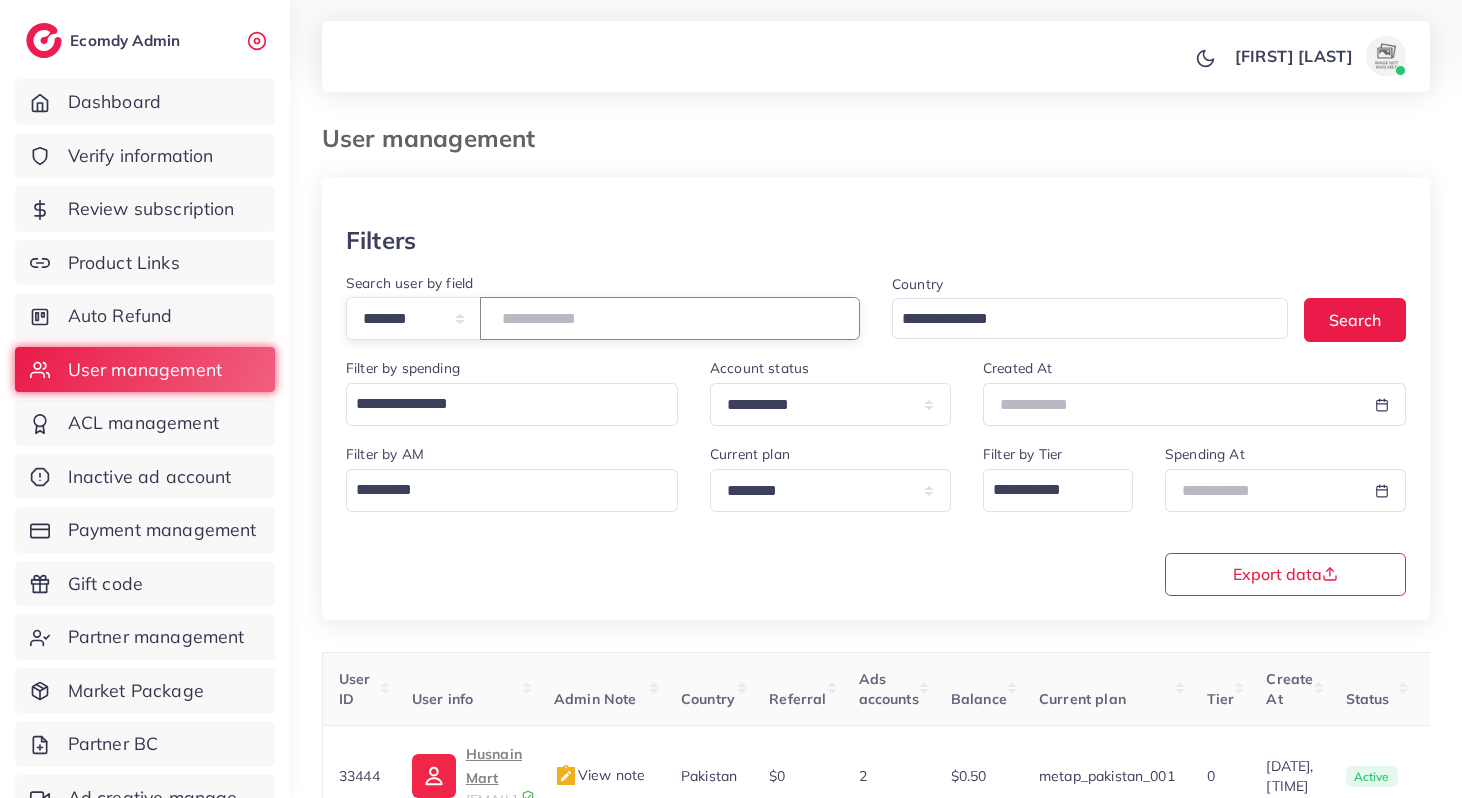 click on "*****" at bounding box center (670, 318) 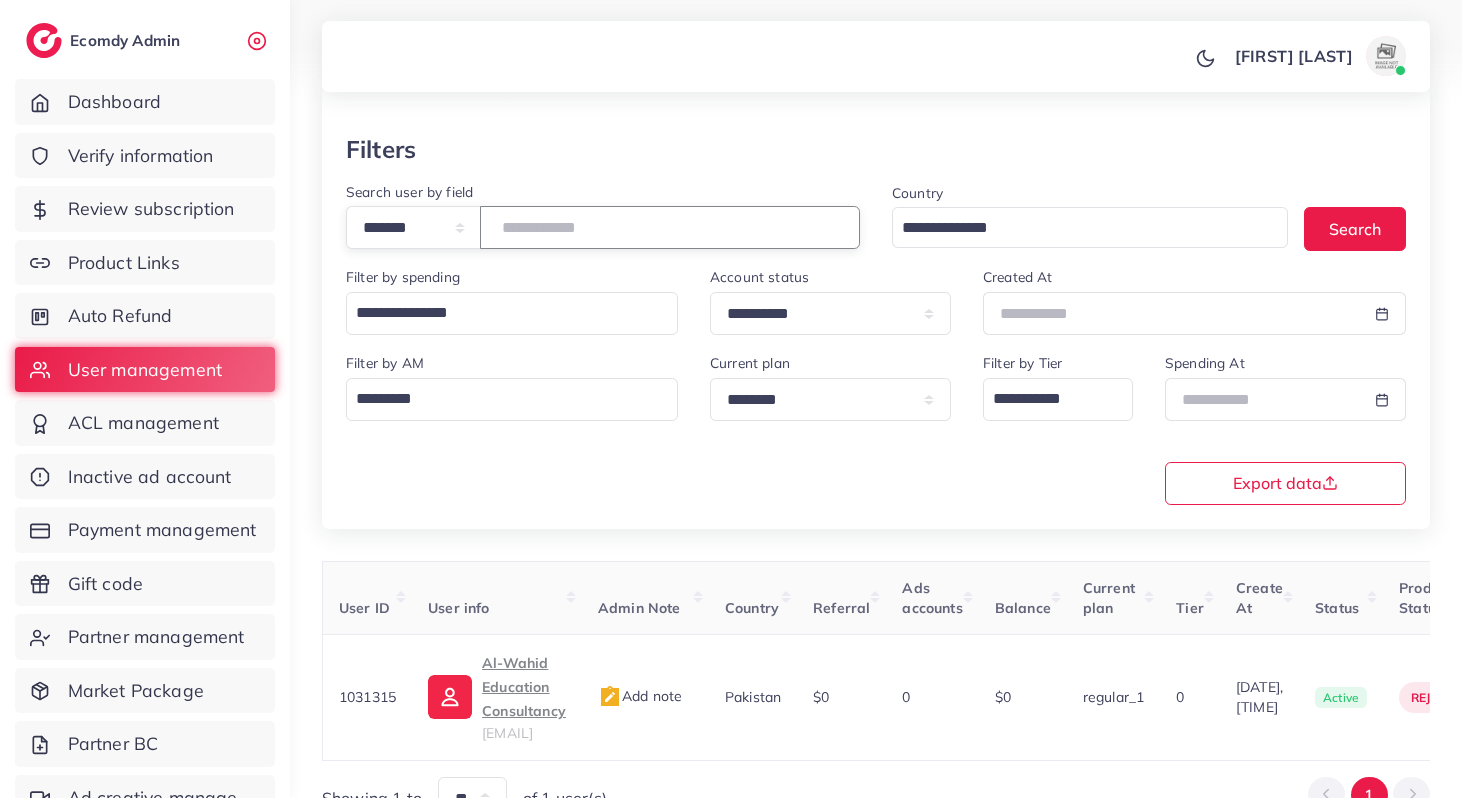 scroll, scrollTop: 101, scrollLeft: 0, axis: vertical 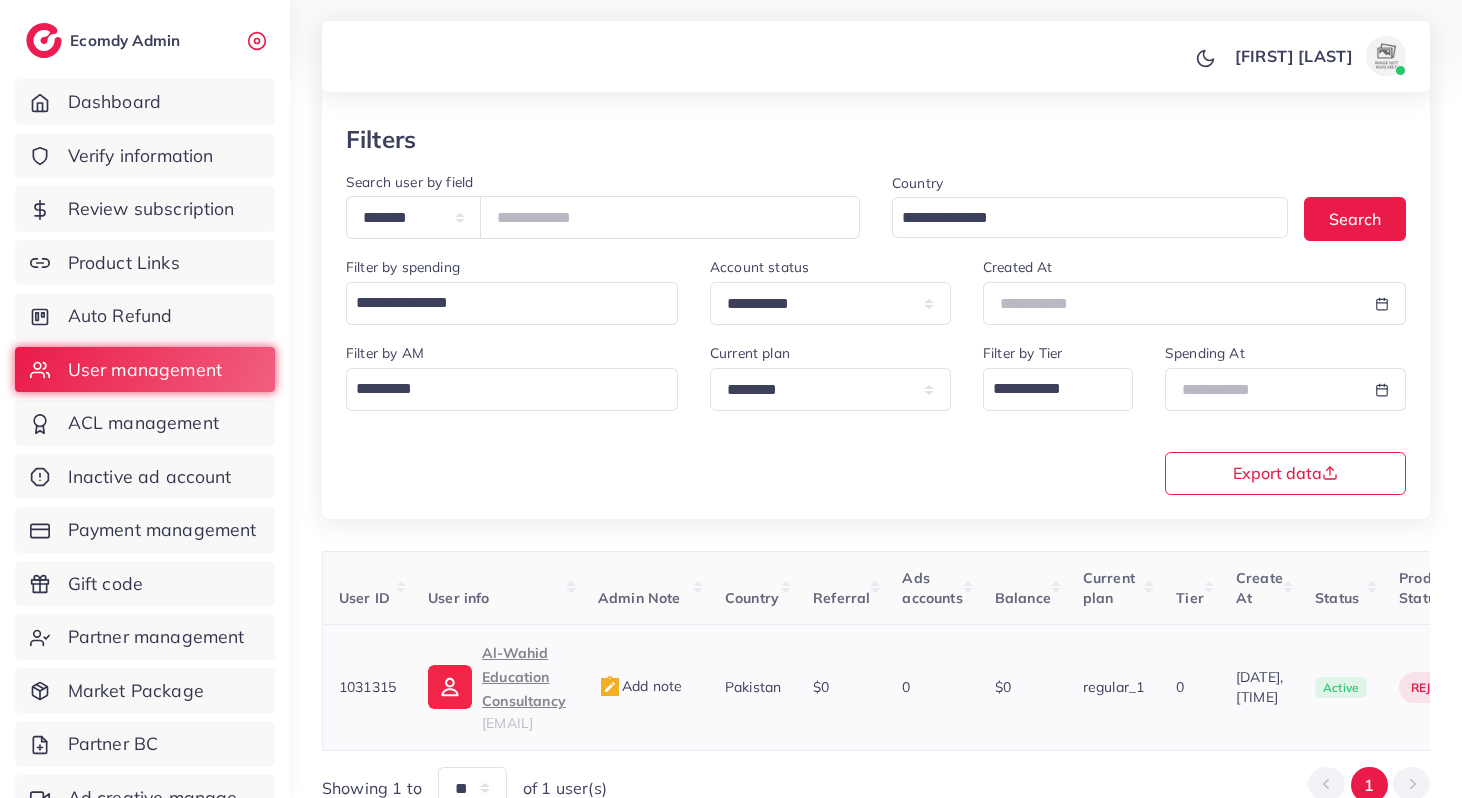click on "Al-Wahid Education Consultancy" at bounding box center (524, 677) 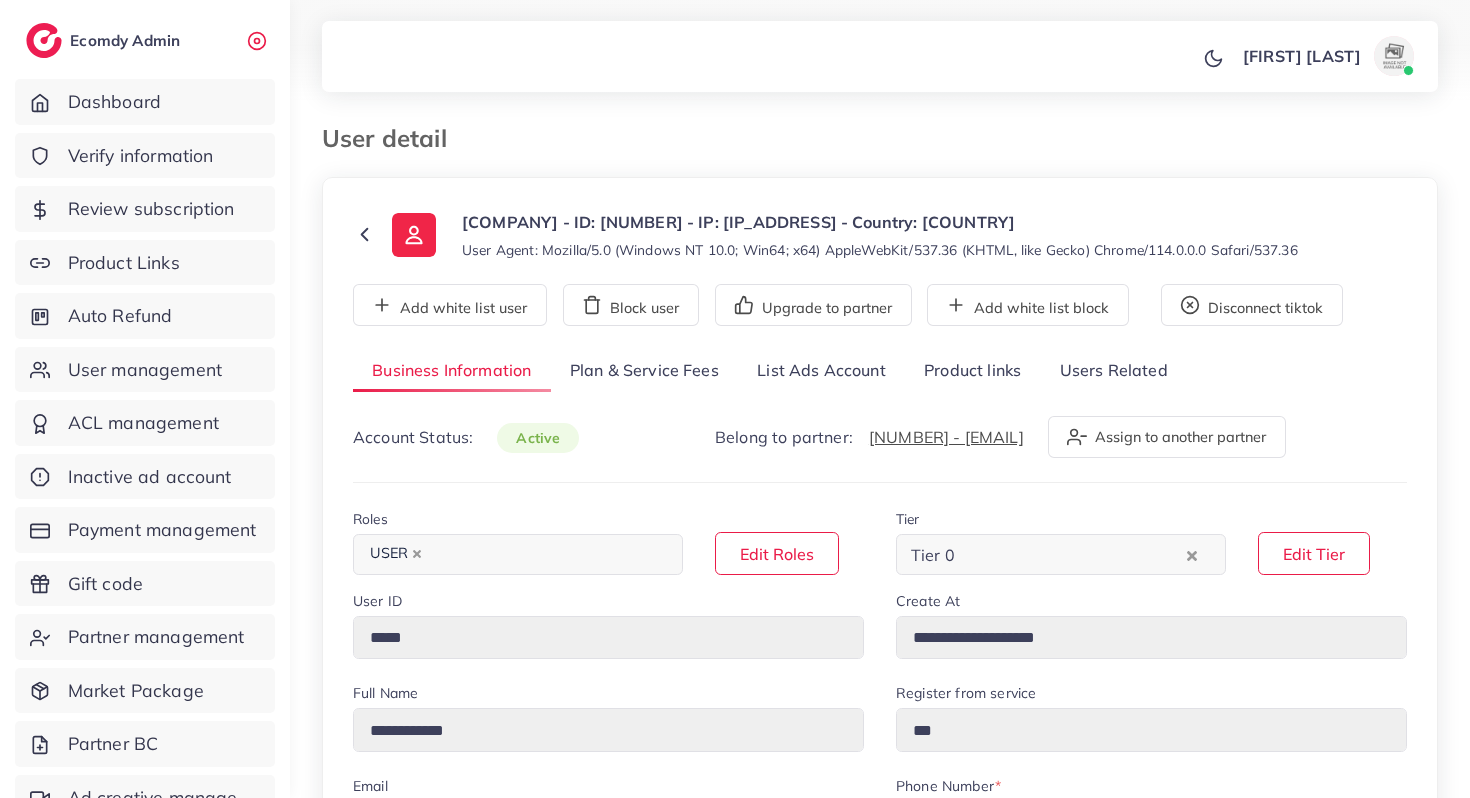 select on "********" 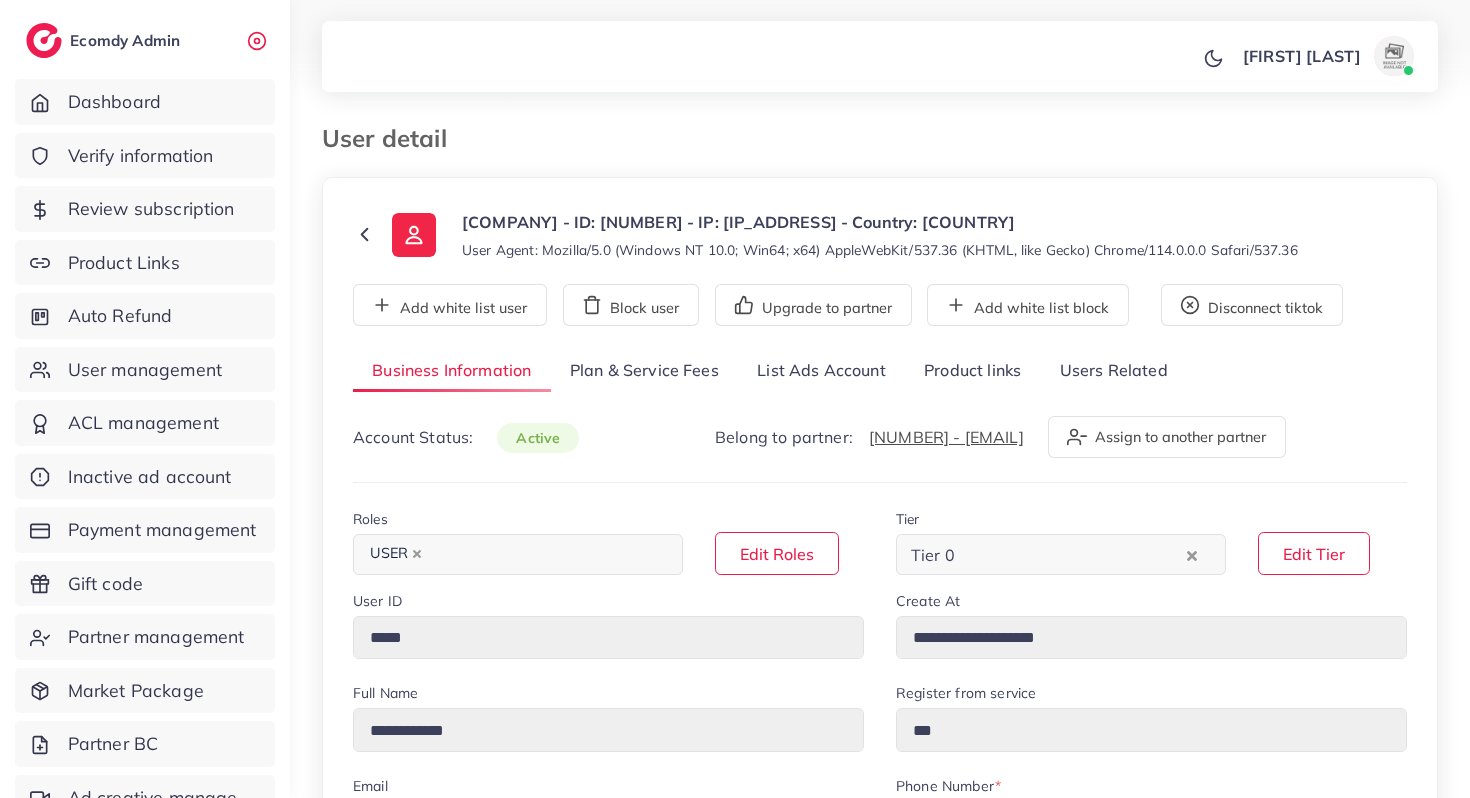 click on "List Ads Account" at bounding box center [821, 371] 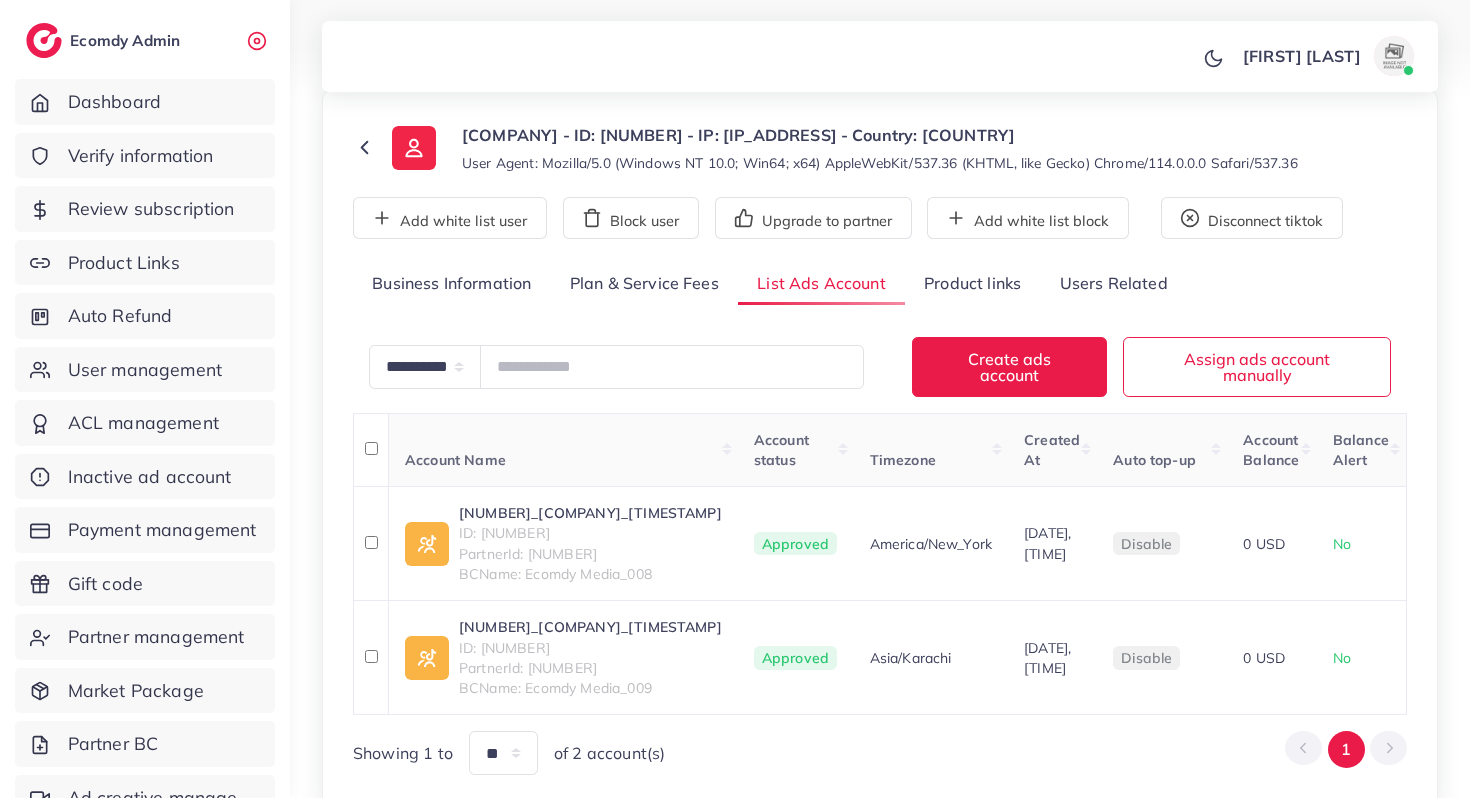 scroll, scrollTop: 101, scrollLeft: 0, axis: vertical 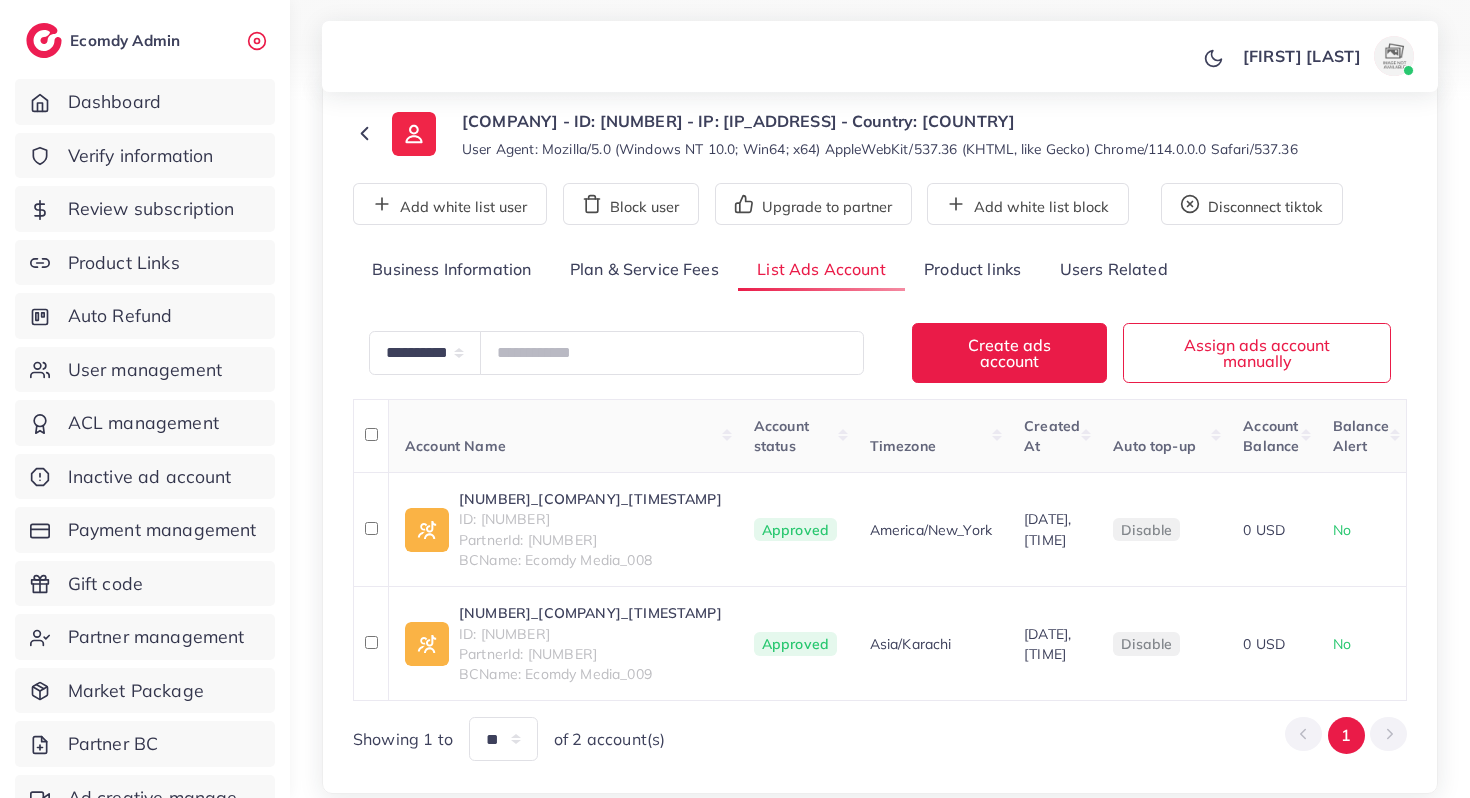 click on "Plan & Service Fees" at bounding box center [644, 270] 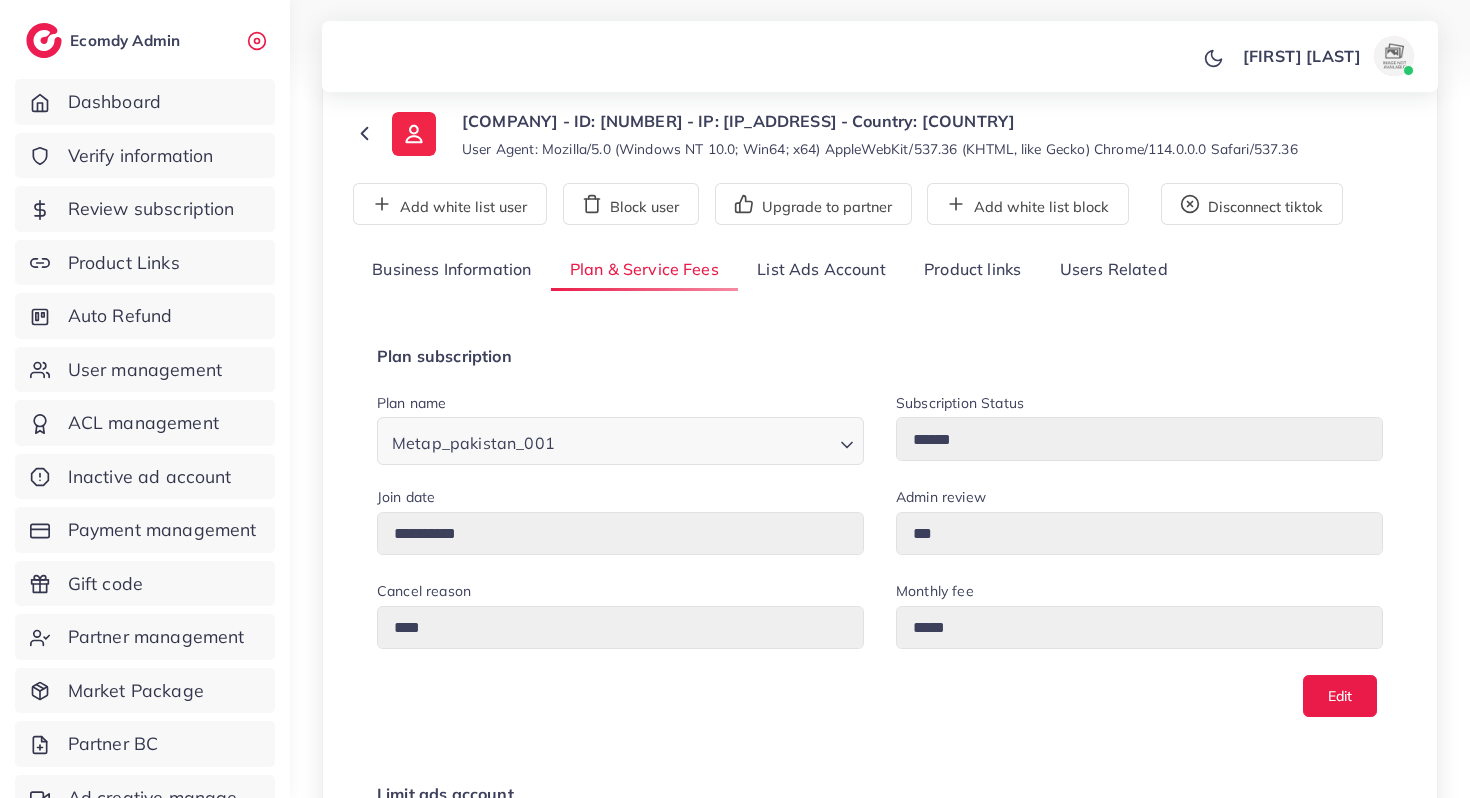 click on "List Ads Account" at bounding box center (821, 270) 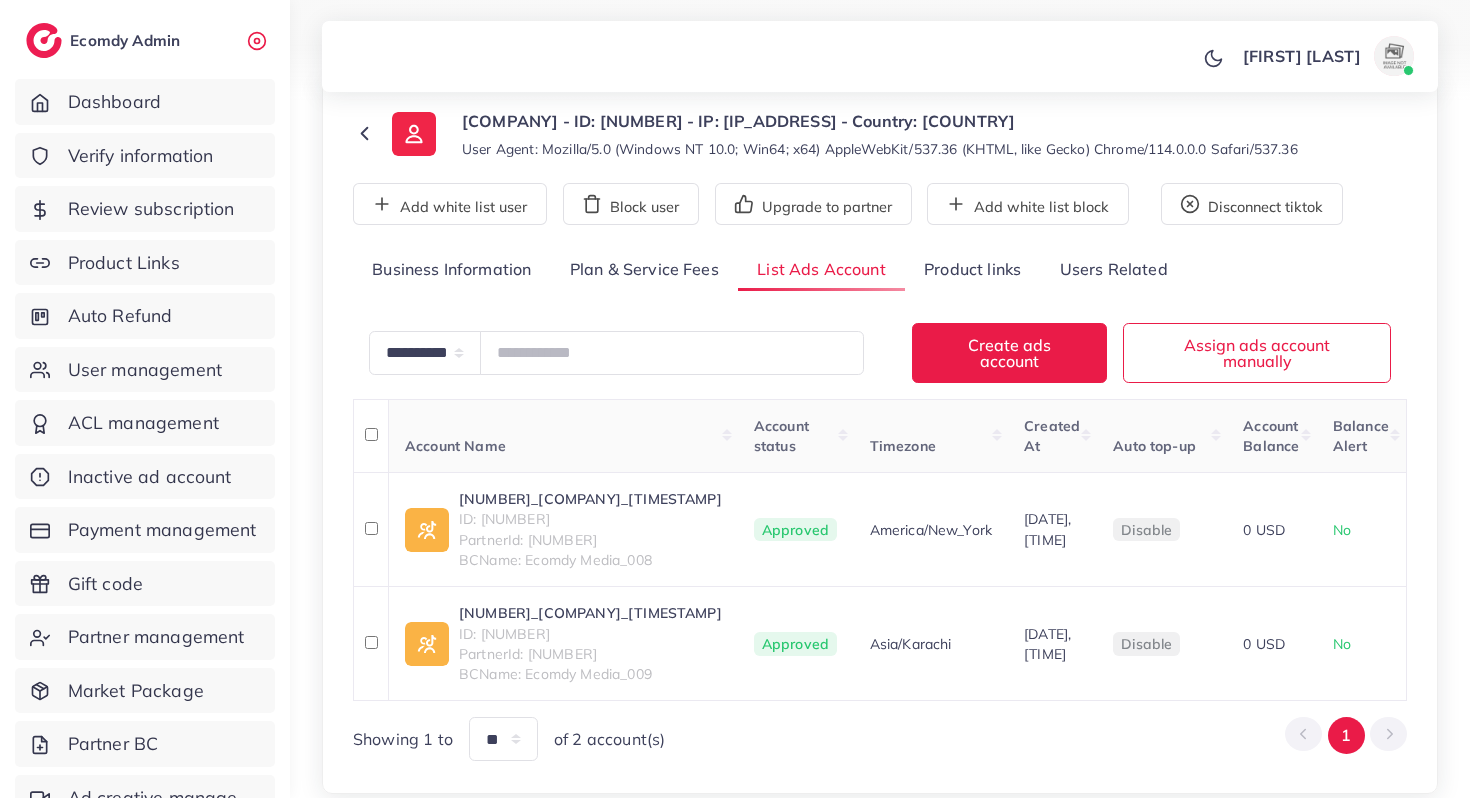 click on "Product links" at bounding box center [972, 270] 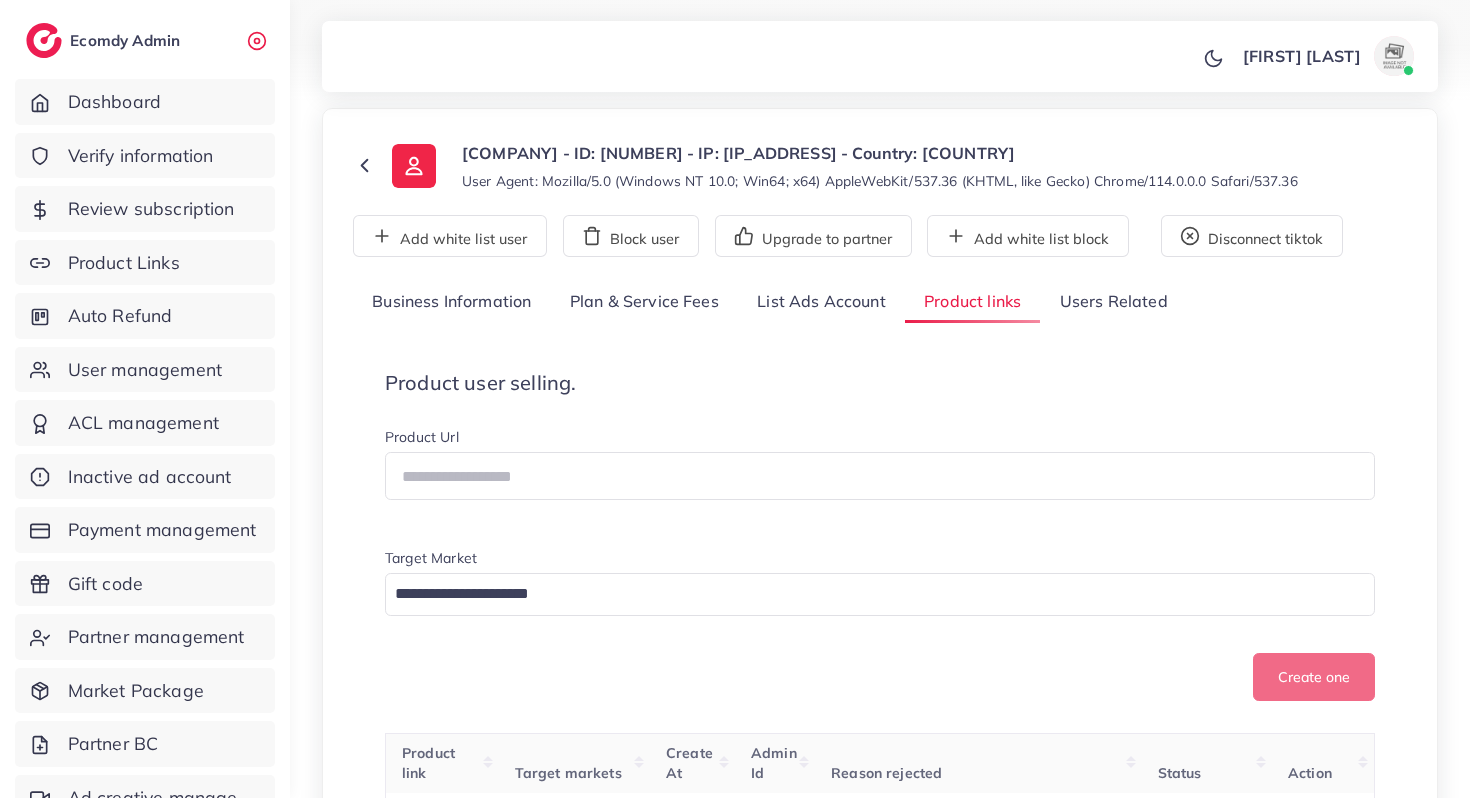 click on "Plan & Service Fees" at bounding box center [644, 302] 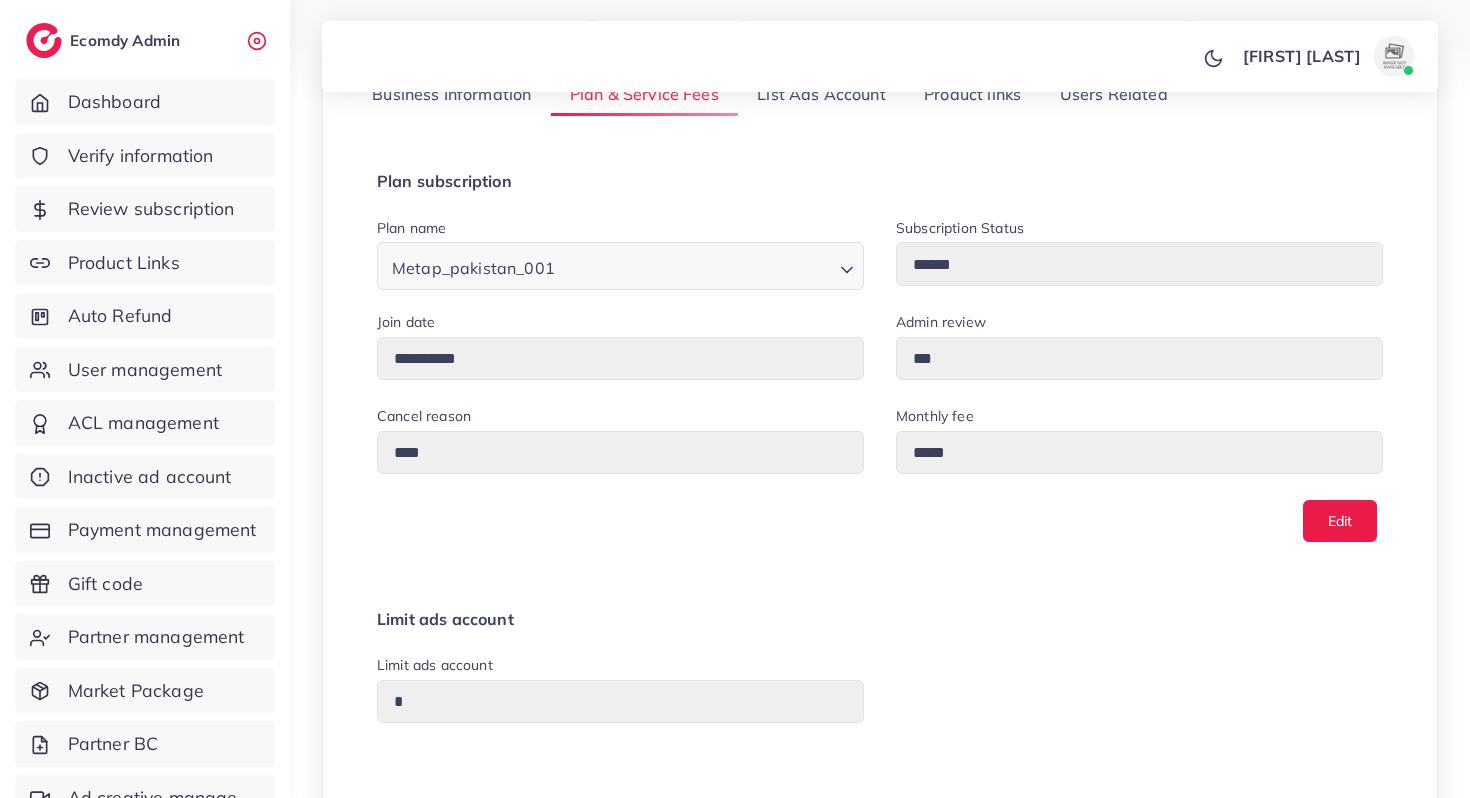 scroll, scrollTop: 271, scrollLeft: 0, axis: vertical 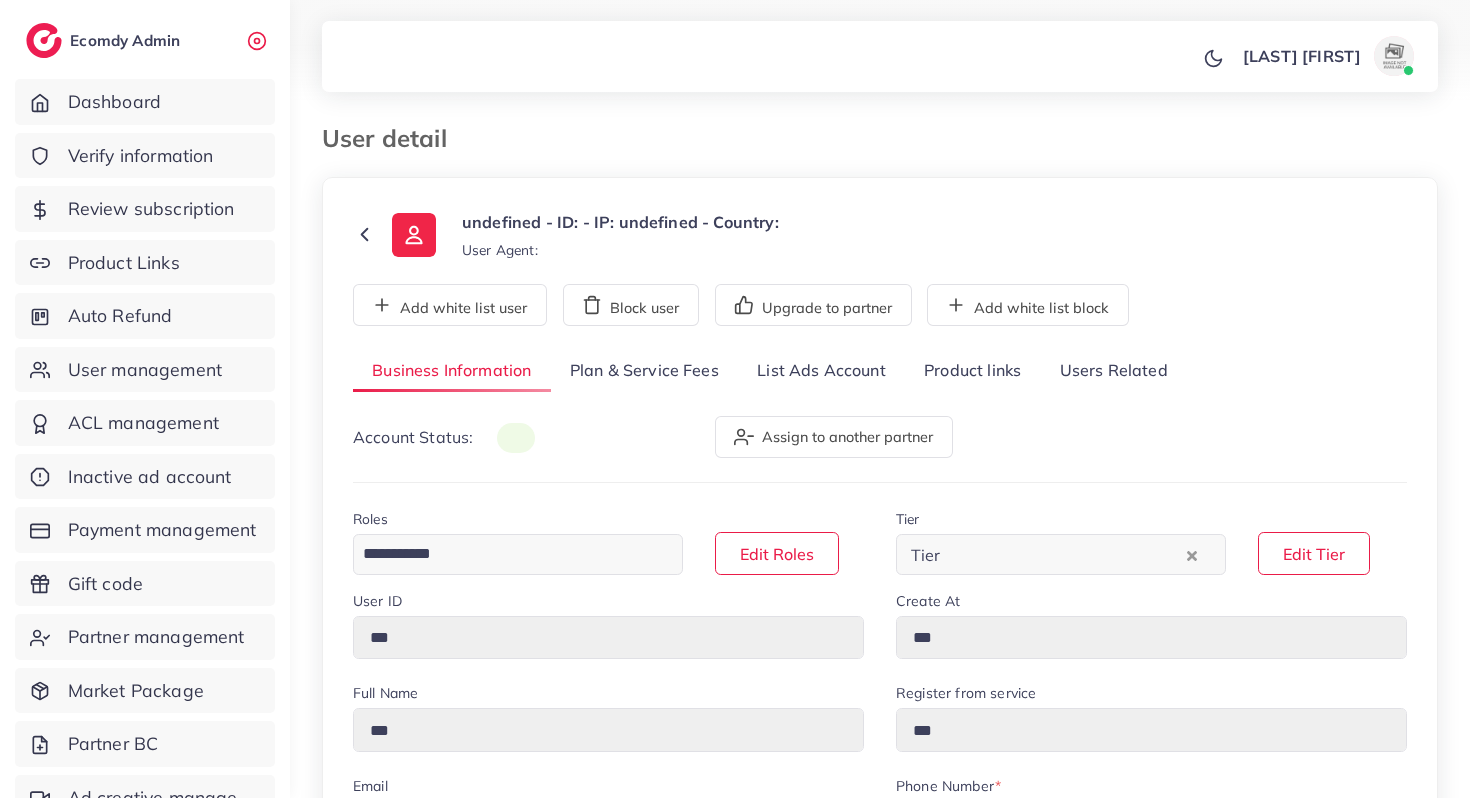 click on "List Ads Account" at bounding box center [821, 371] 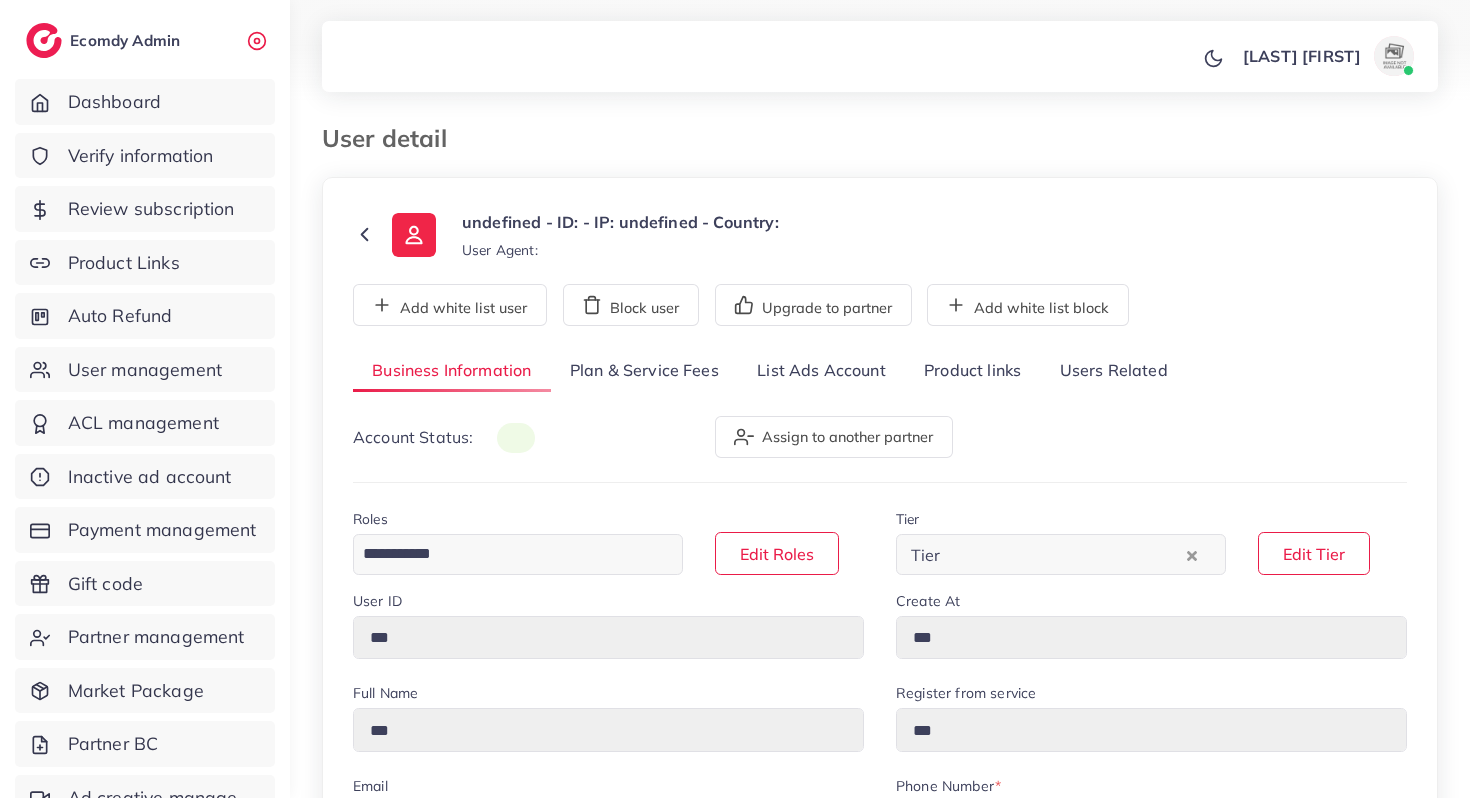 scroll, scrollTop: 0, scrollLeft: 0, axis: both 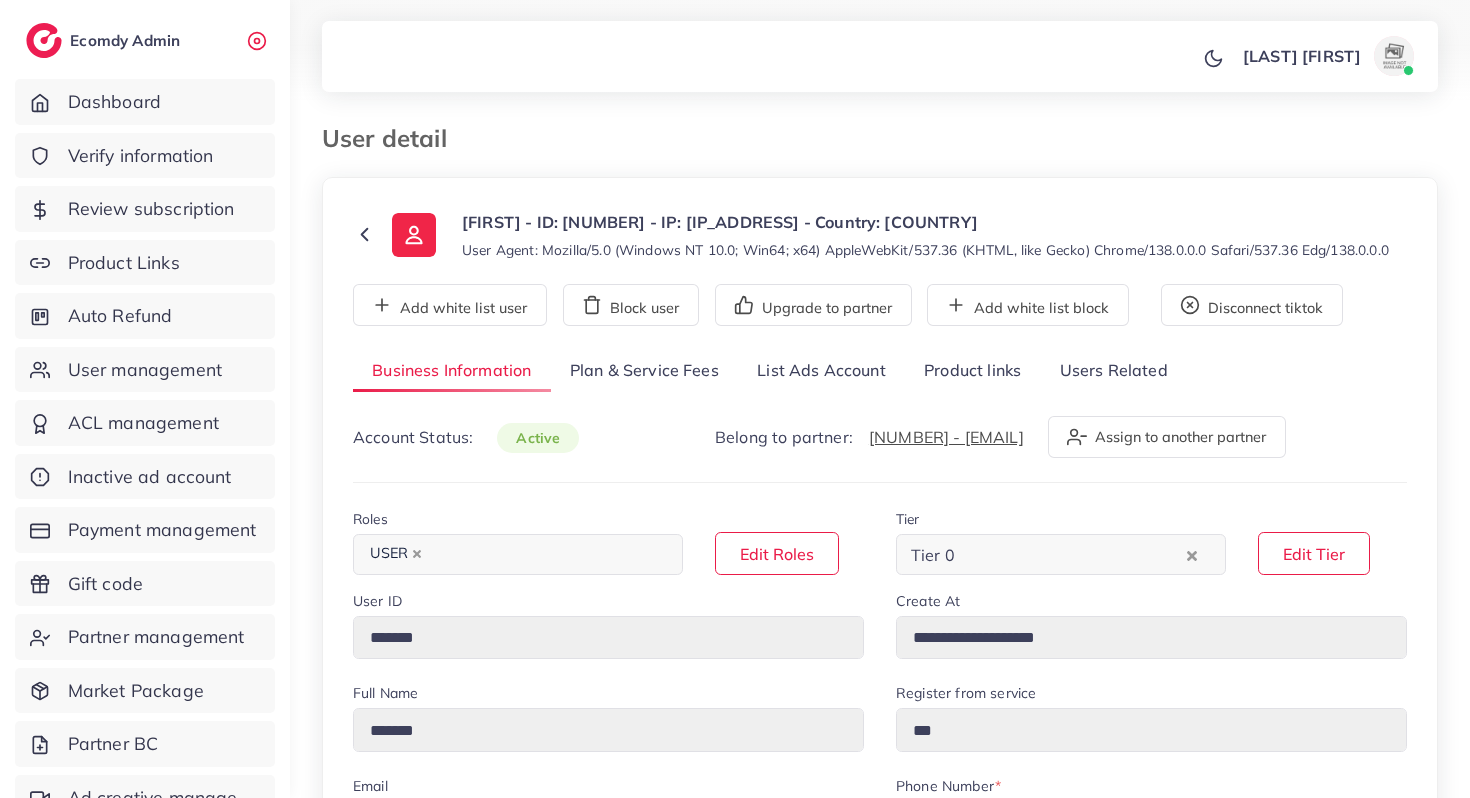 click on "List Ads Account" at bounding box center (821, 371) 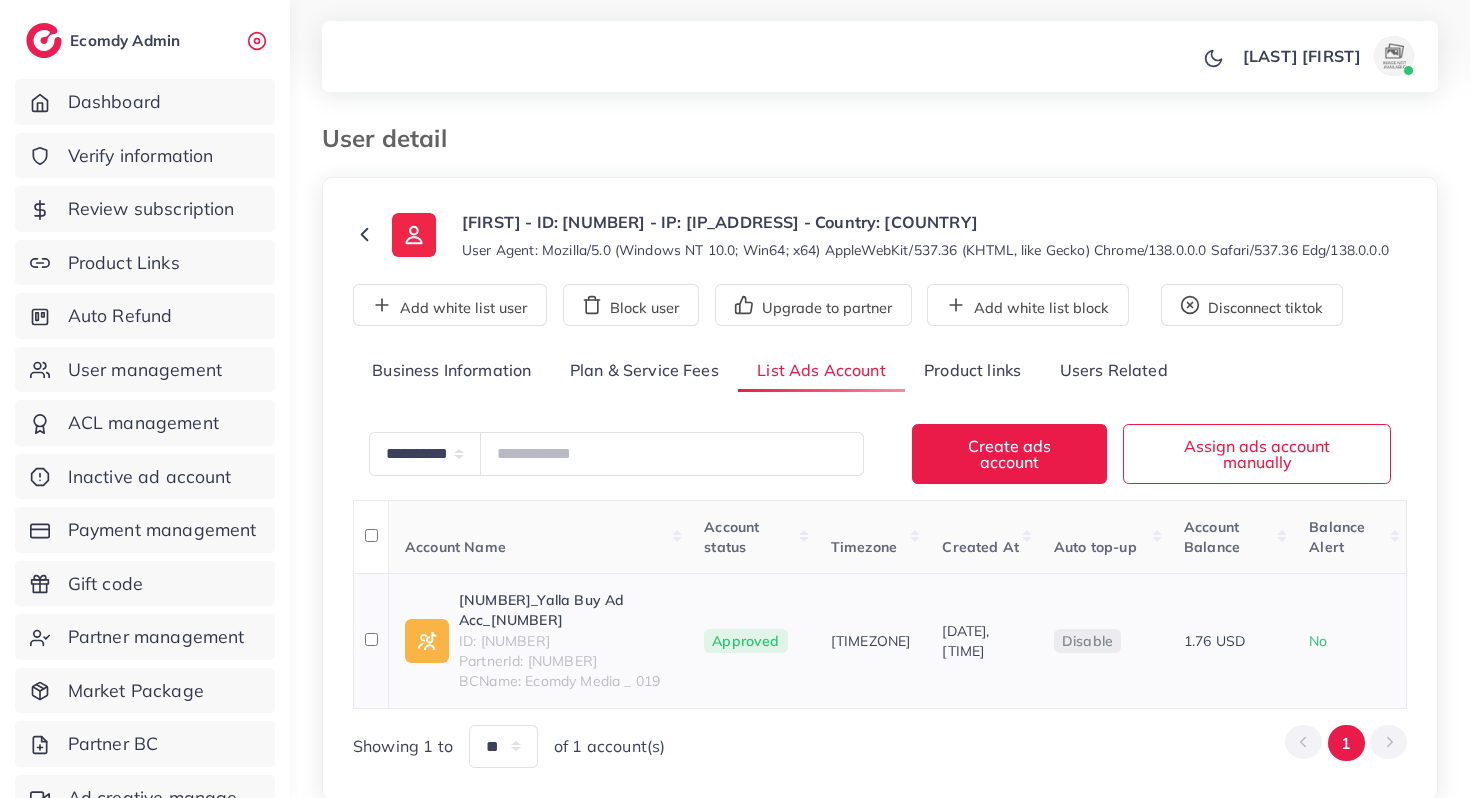 click on "1031415_Yalla Buy Ad Acc_1754408549397" at bounding box center (565, 610) 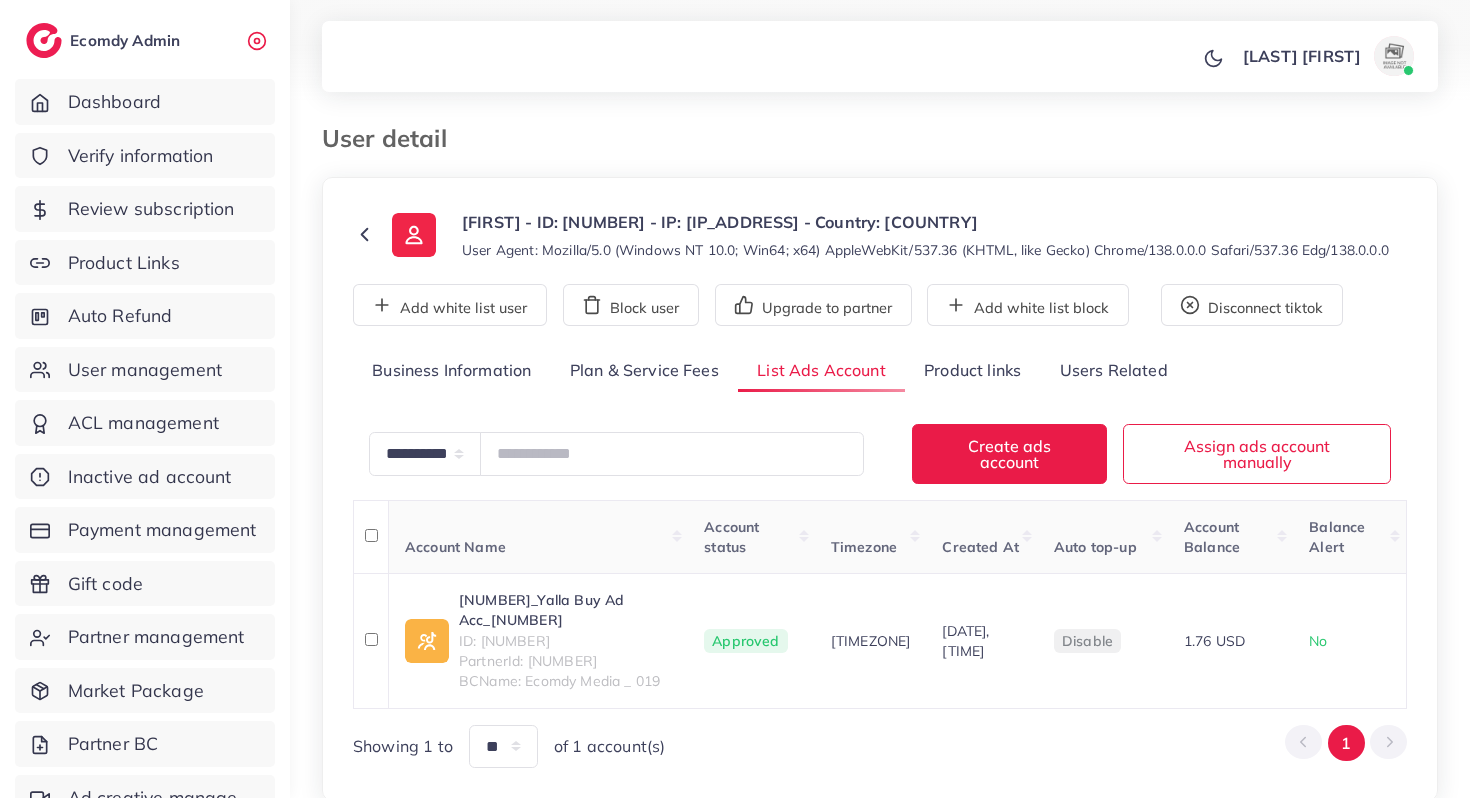 click on "Plan & Service Fees" at bounding box center (644, 371) 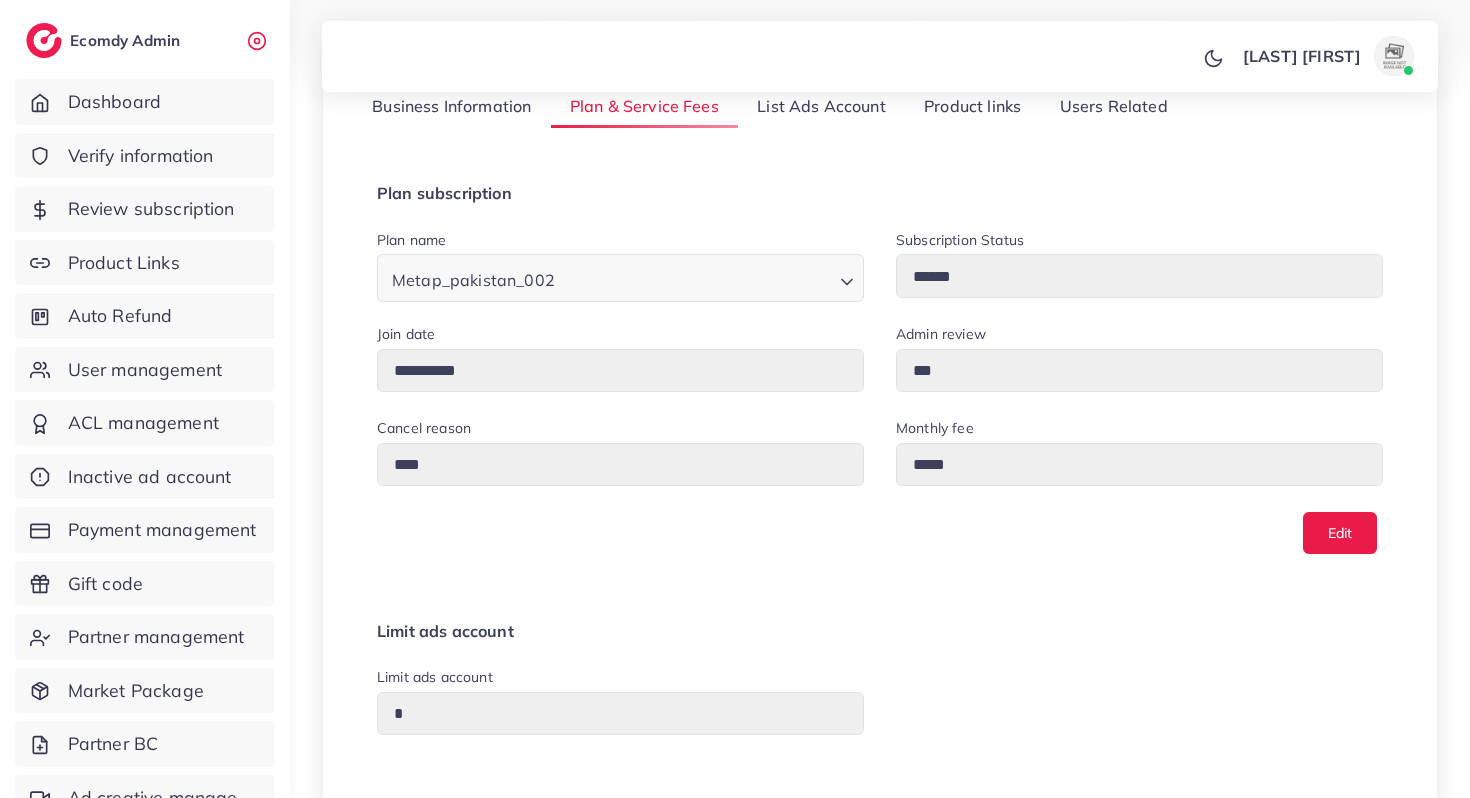 scroll, scrollTop: 64, scrollLeft: 0, axis: vertical 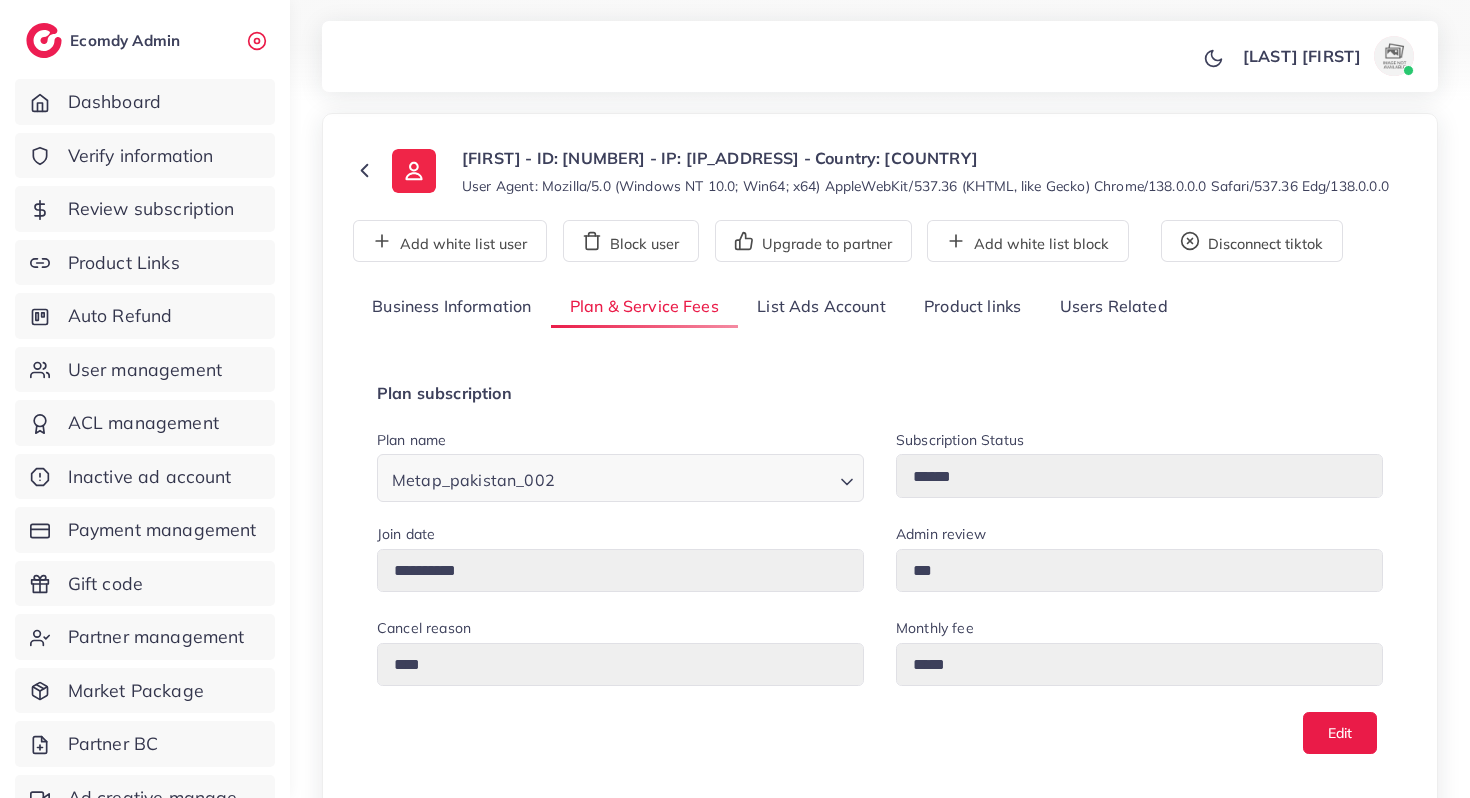 click on "Product links" at bounding box center [972, 307] 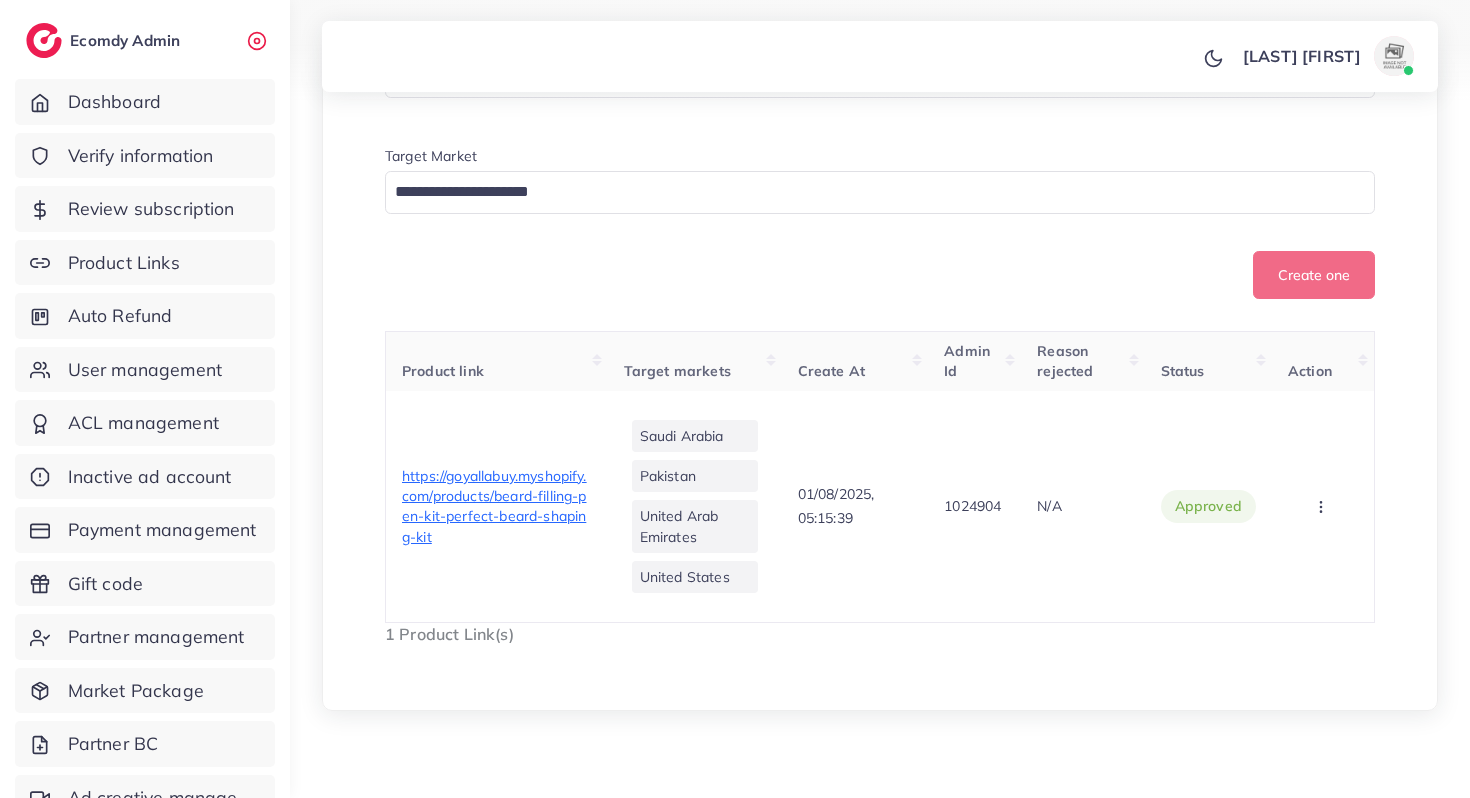 scroll, scrollTop: 502, scrollLeft: 0, axis: vertical 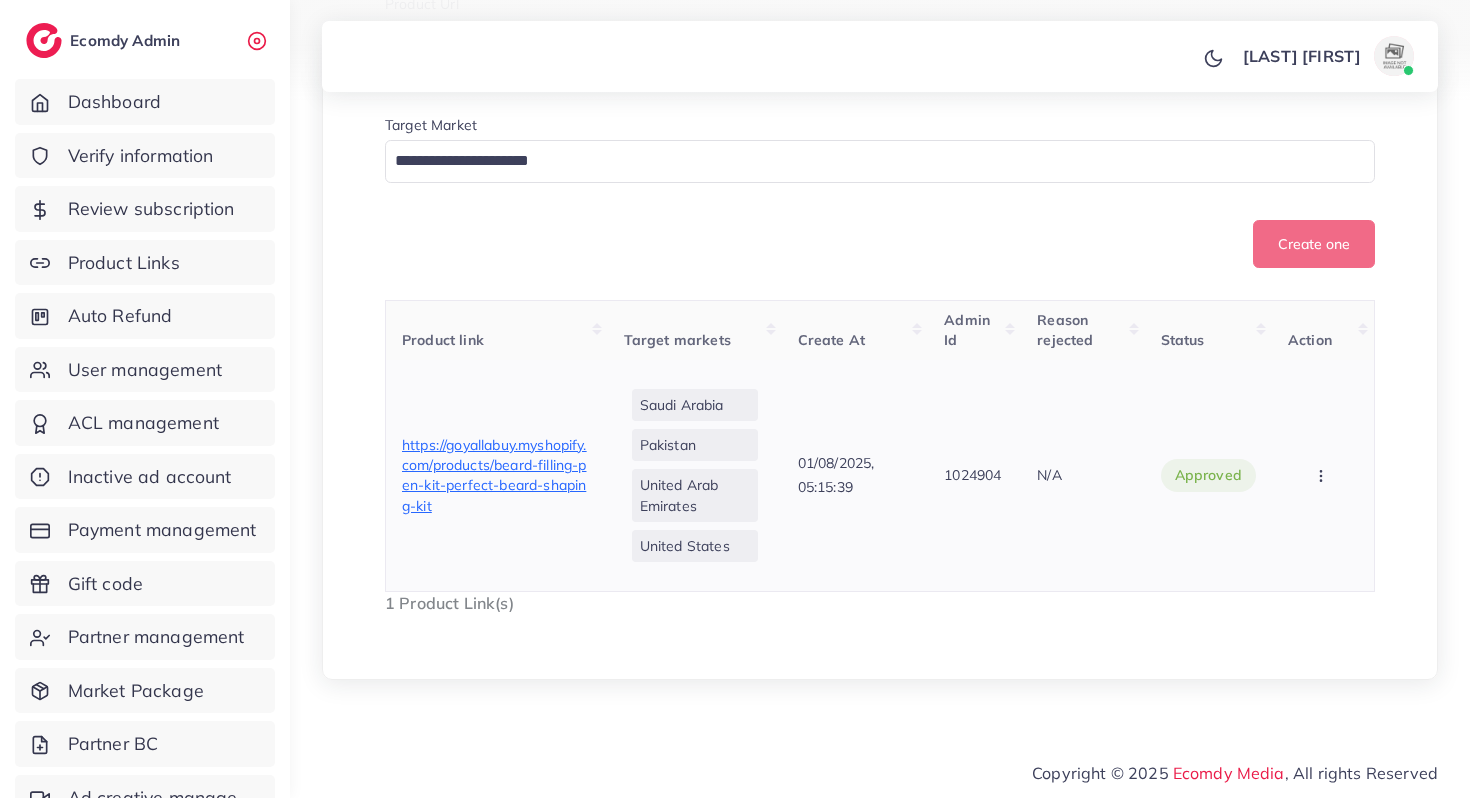 click on "https://goyallabuy.myshopify.com/products/beard-filling-pen-kit-perfect-beard-shaping-kit" at bounding box center [494, 475] 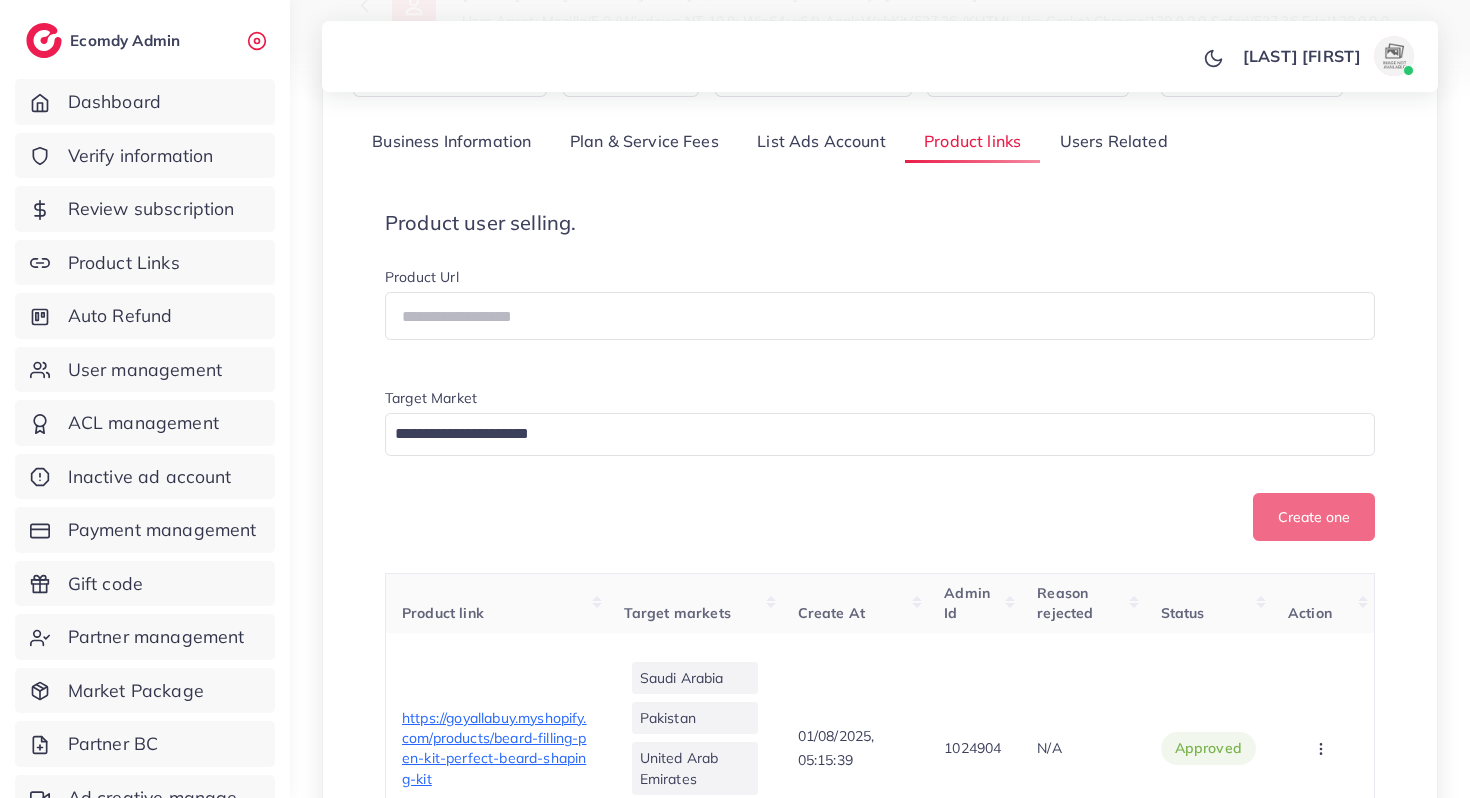 scroll, scrollTop: 0, scrollLeft: 0, axis: both 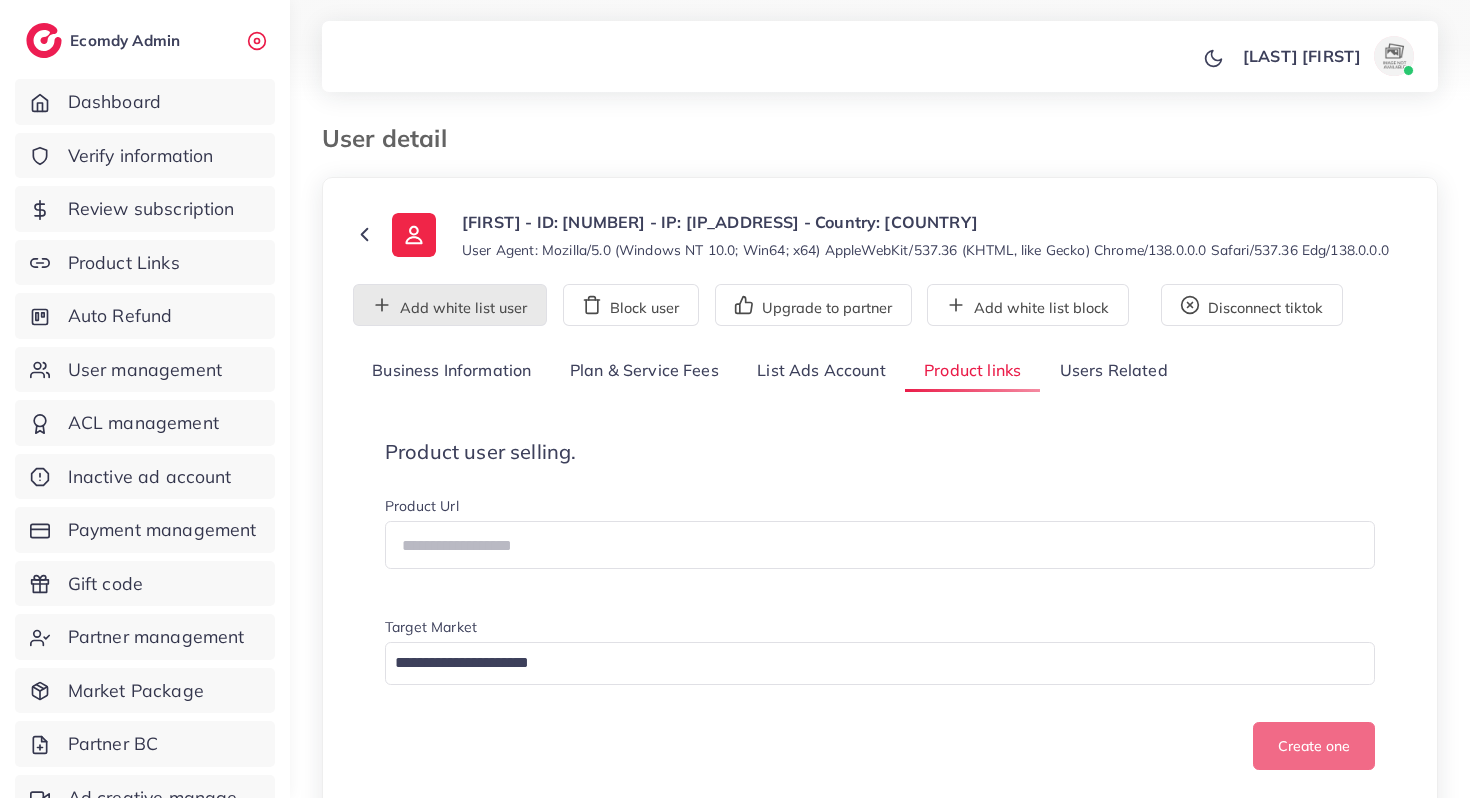 click on "Add white list user" at bounding box center [450, 305] 